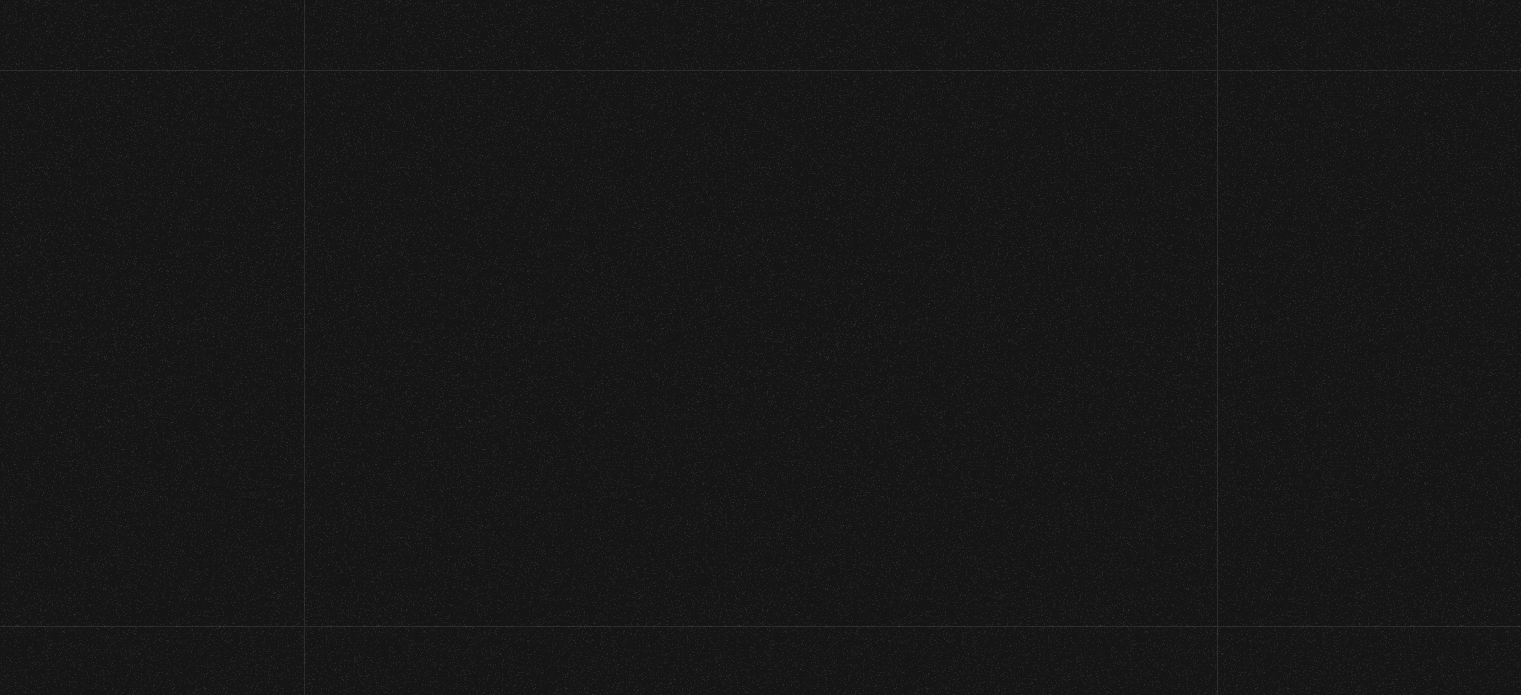 scroll, scrollTop: 0, scrollLeft: 0, axis: both 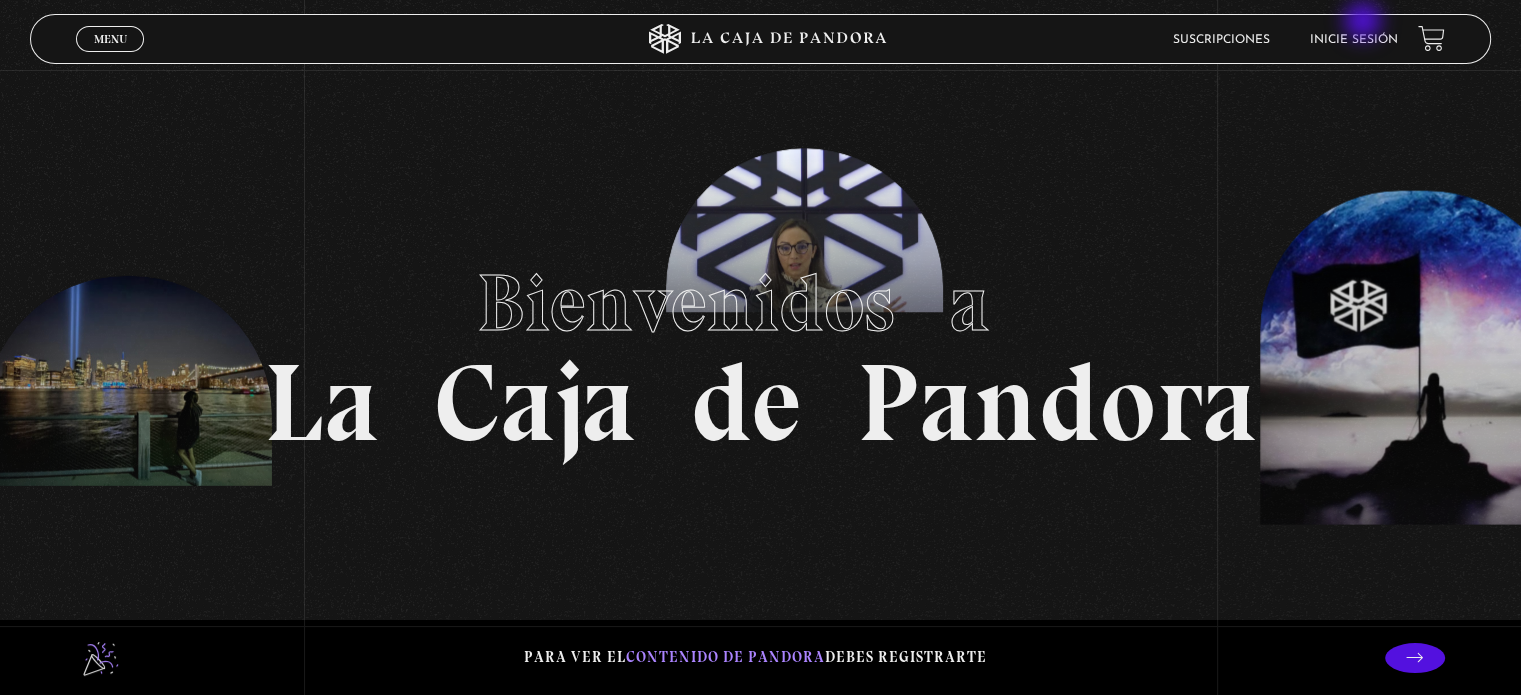 click on "Inicie sesión" at bounding box center (1354, 39) 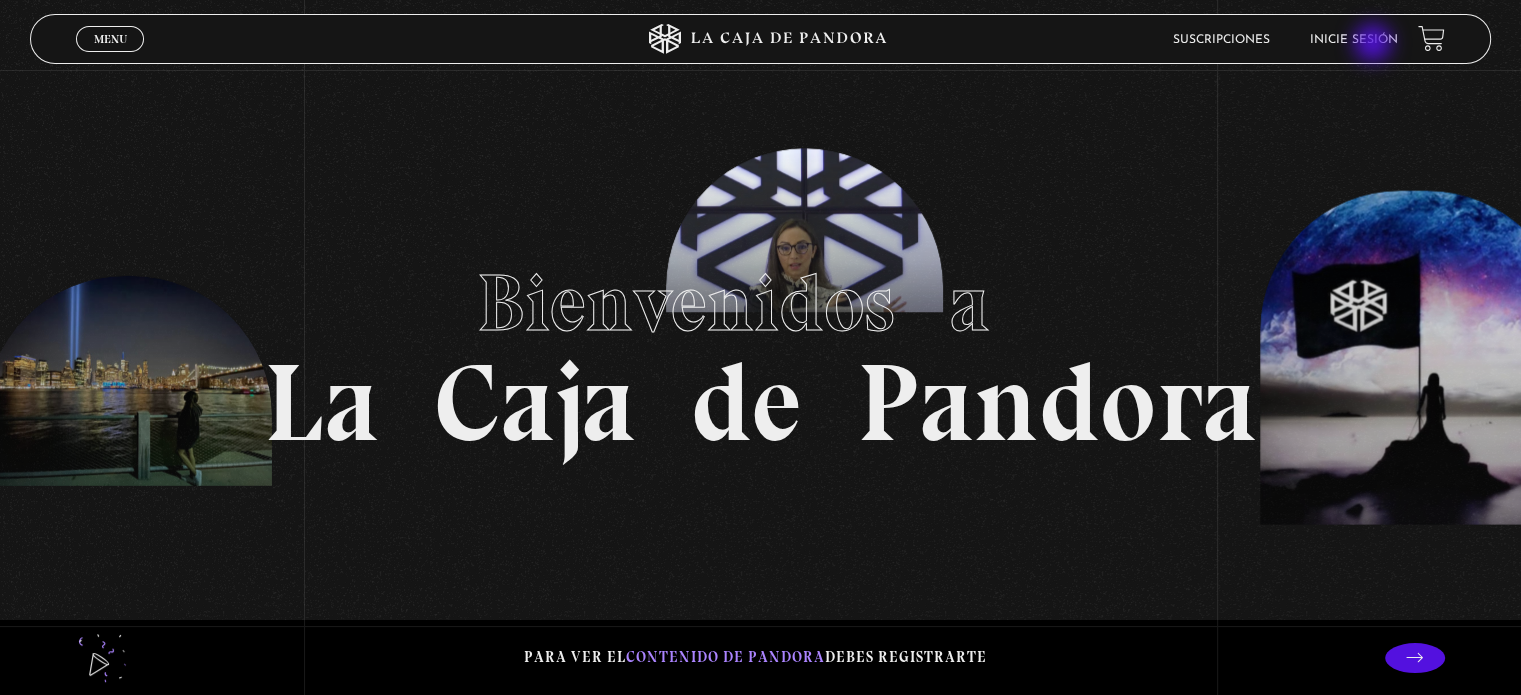 click on "Inicie sesión" at bounding box center (1354, 40) 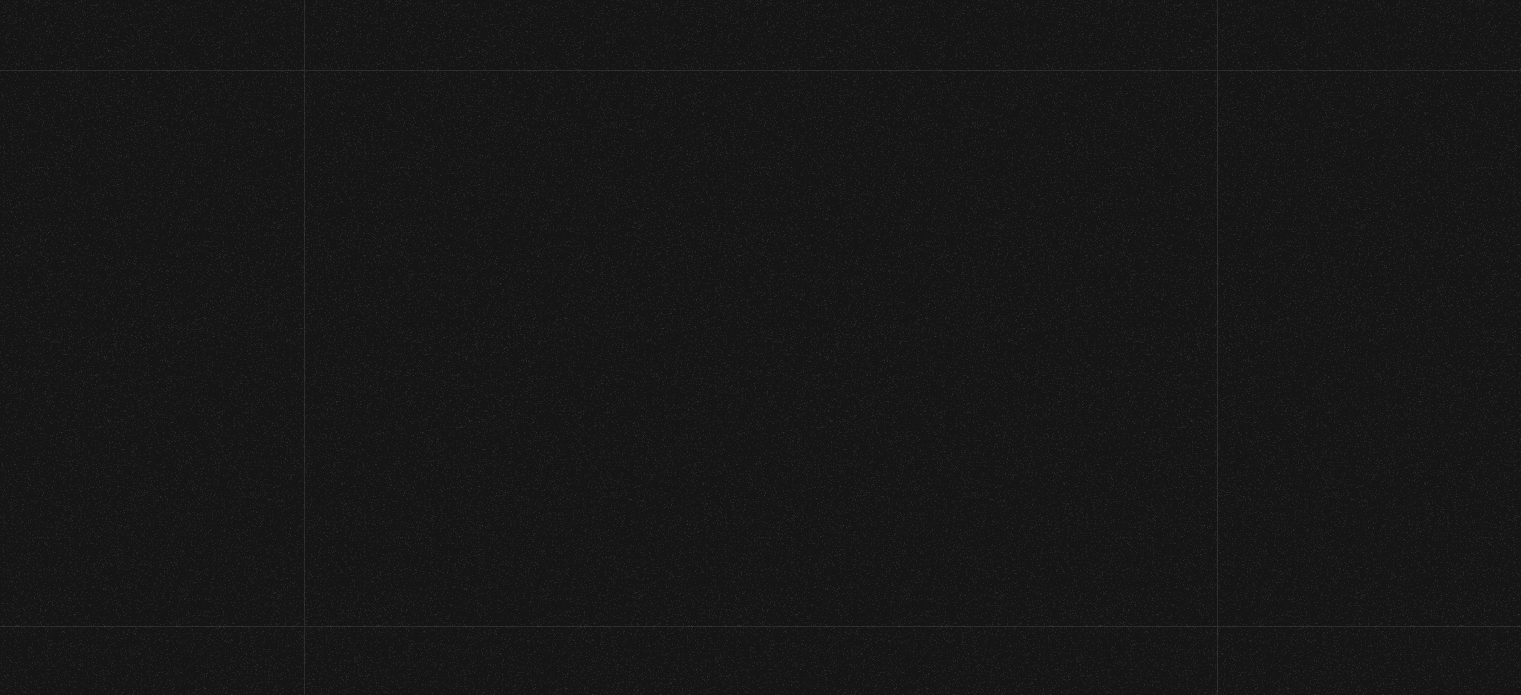 scroll, scrollTop: 0, scrollLeft: 0, axis: both 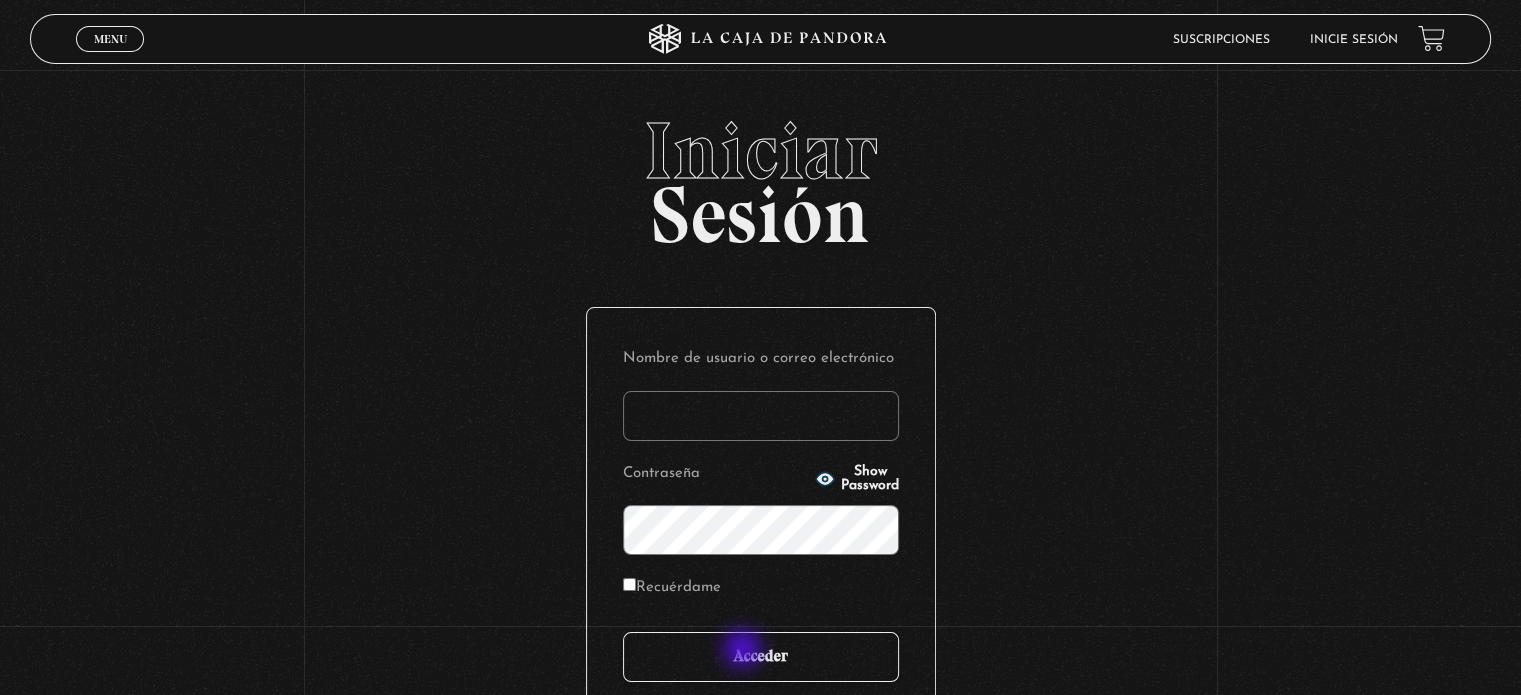 type on "[EMAIL]" 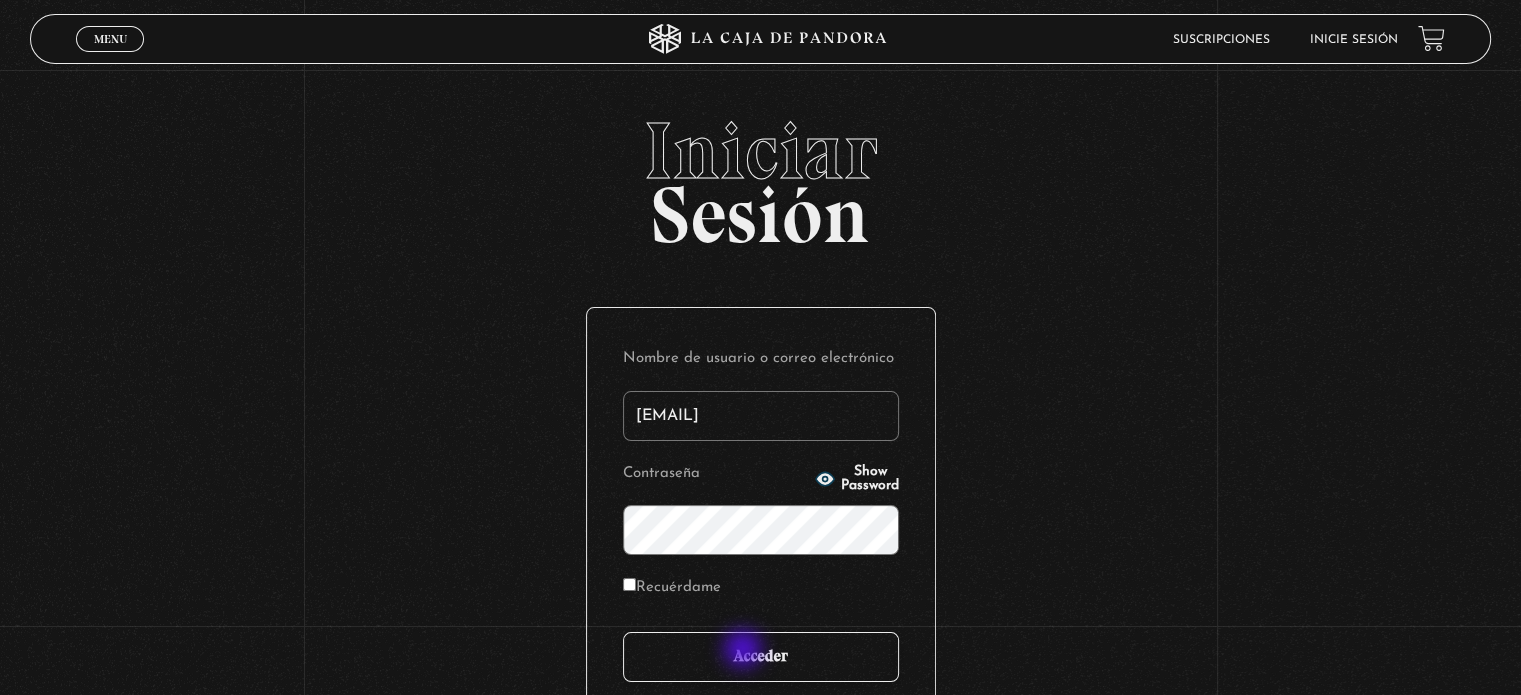 click on "Acceder" at bounding box center [761, 657] 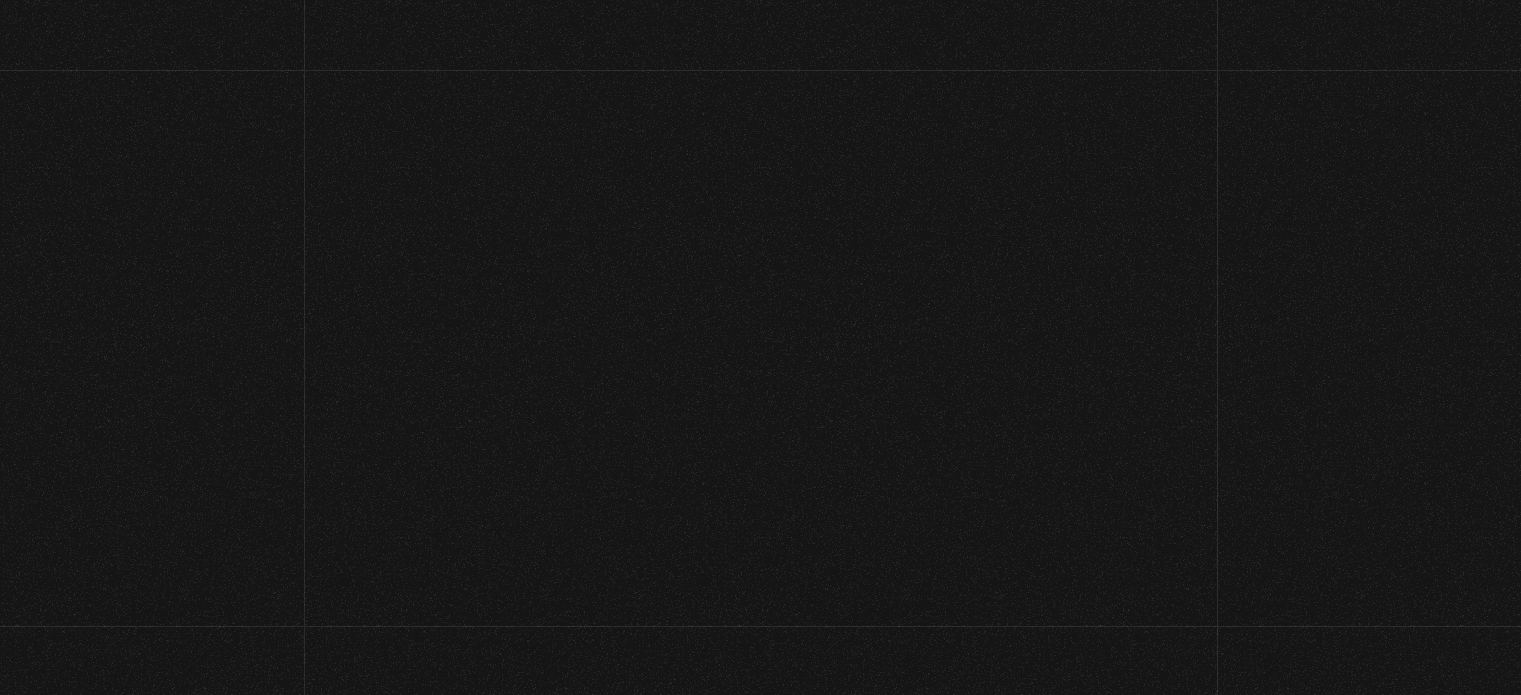 scroll, scrollTop: 0, scrollLeft: 0, axis: both 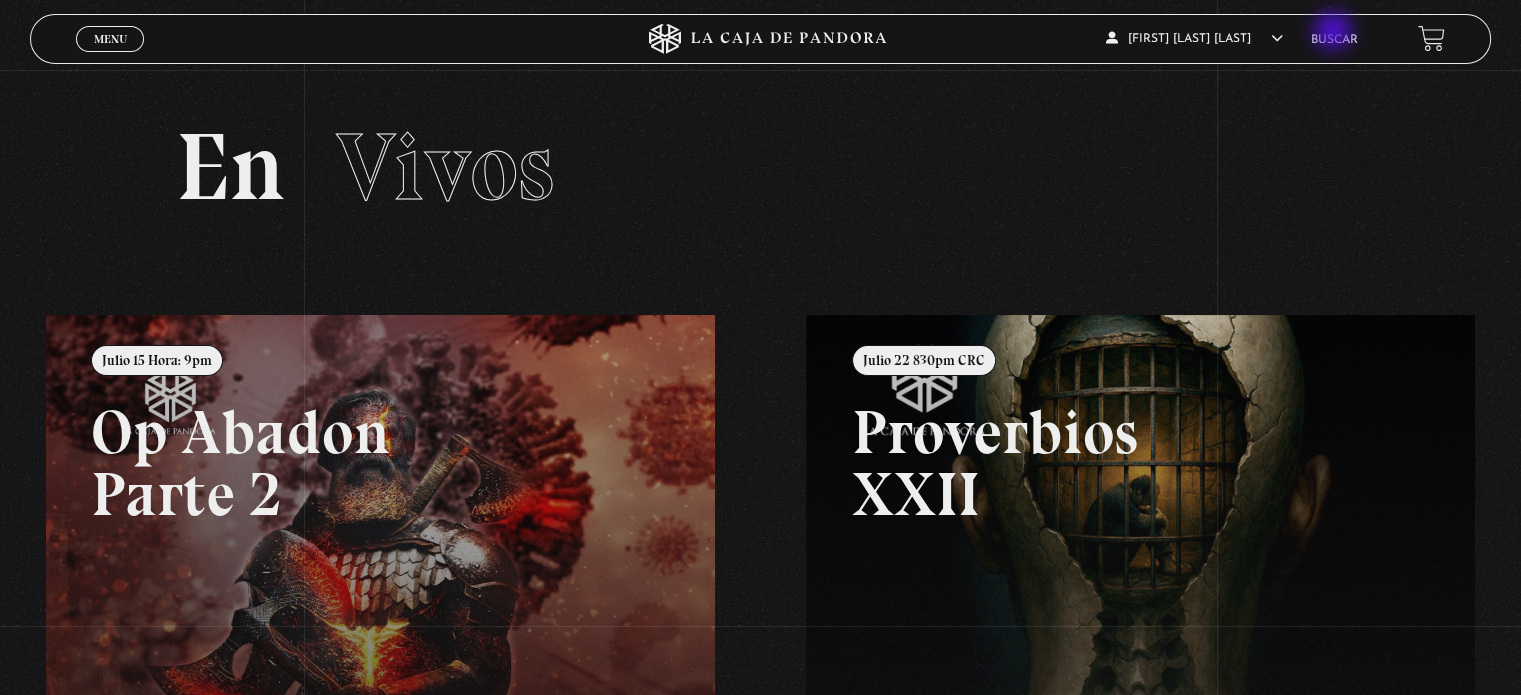 click on "Buscar" at bounding box center (1334, 40) 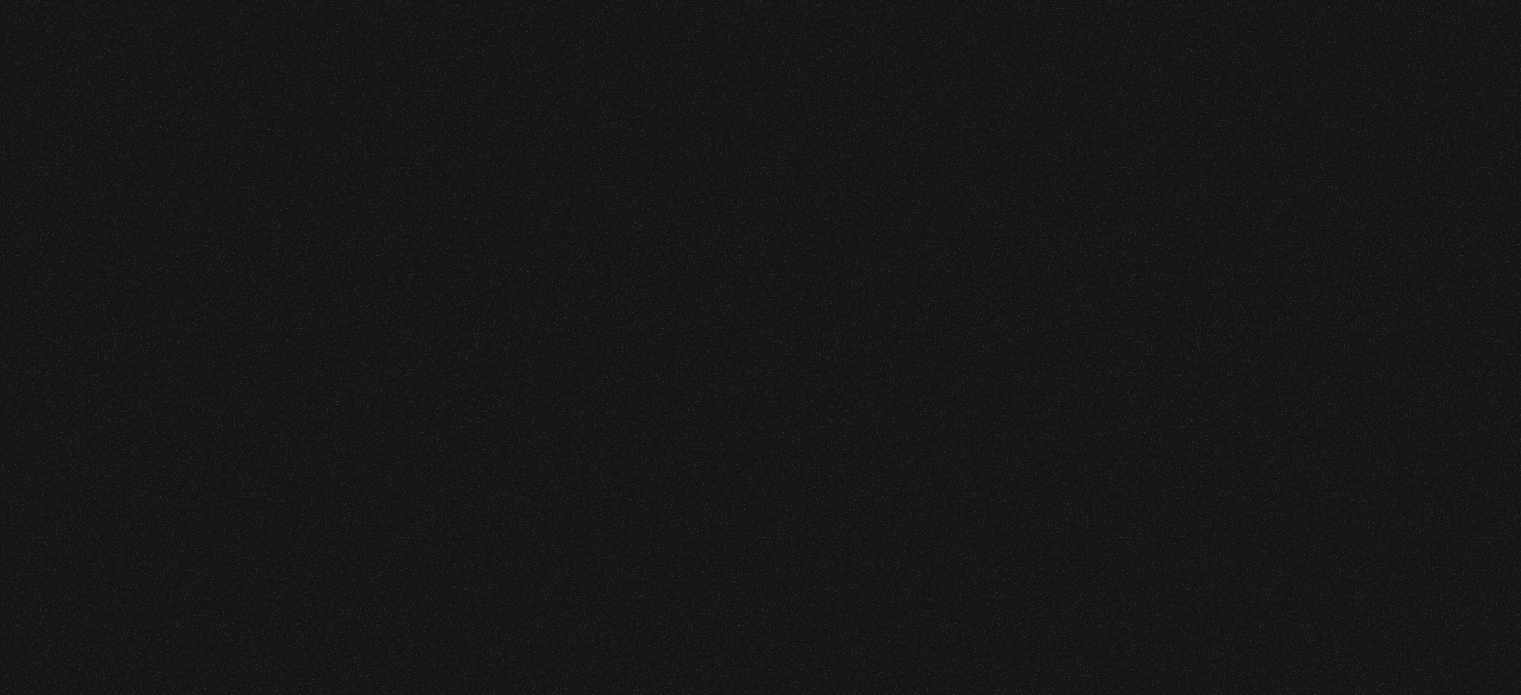 scroll, scrollTop: 0, scrollLeft: 0, axis: both 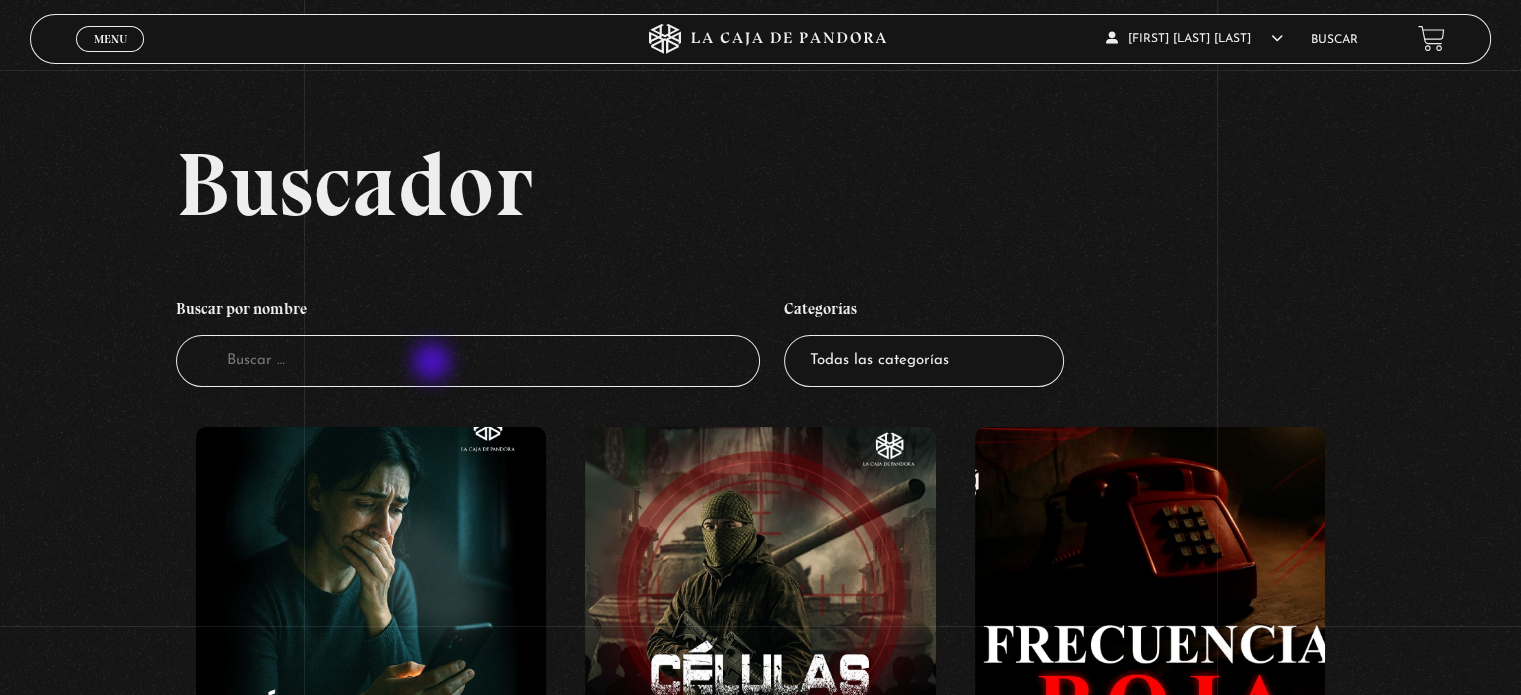 click on "Buscador" at bounding box center (468, 361) 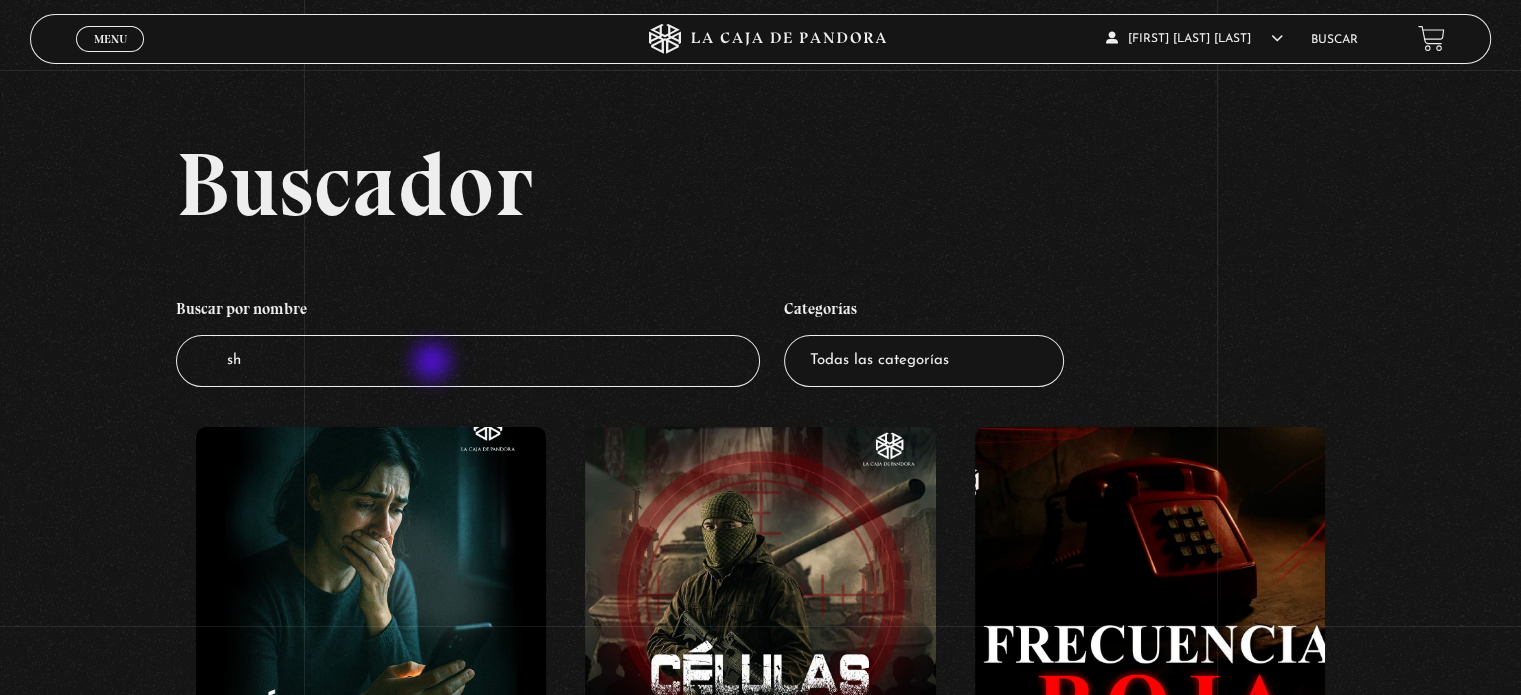 type on "sha" 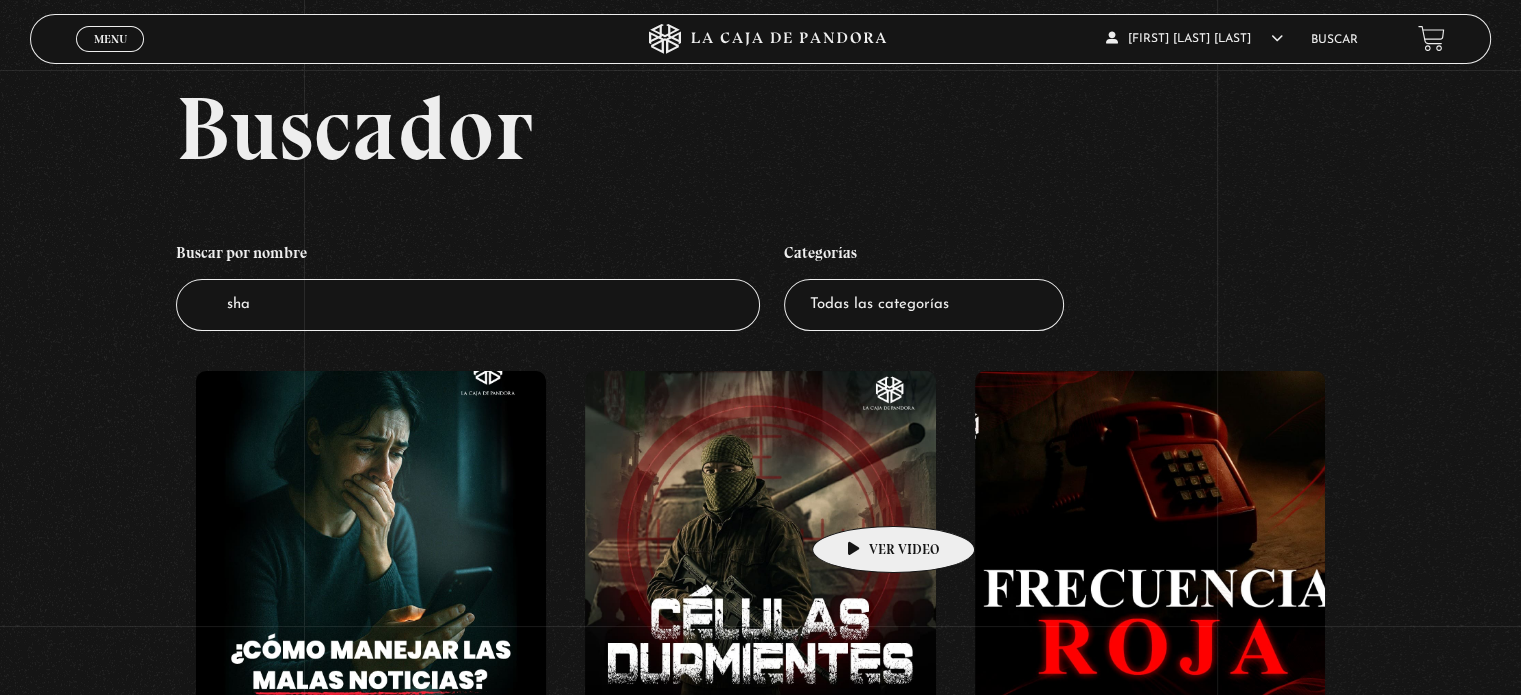 scroll, scrollTop: 0, scrollLeft: 0, axis: both 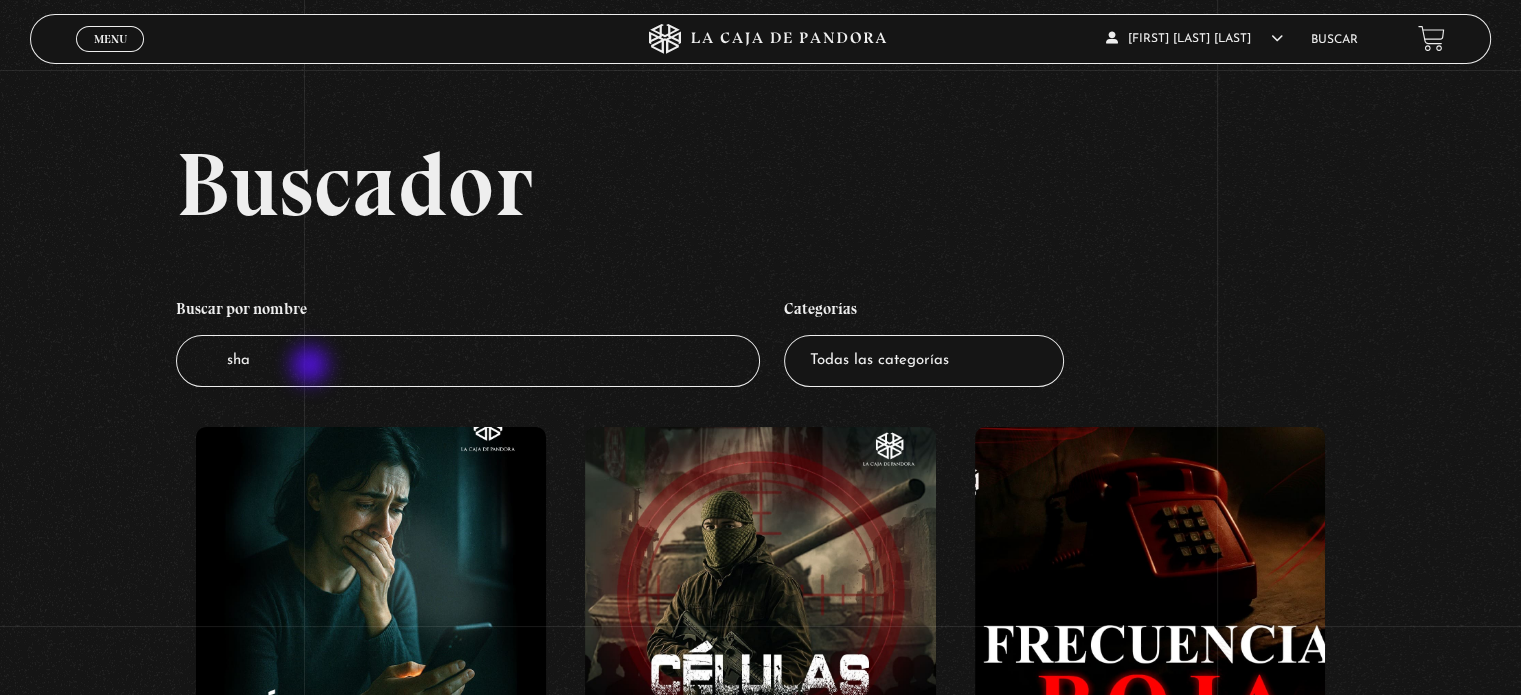 click on "sha" at bounding box center (468, 361) 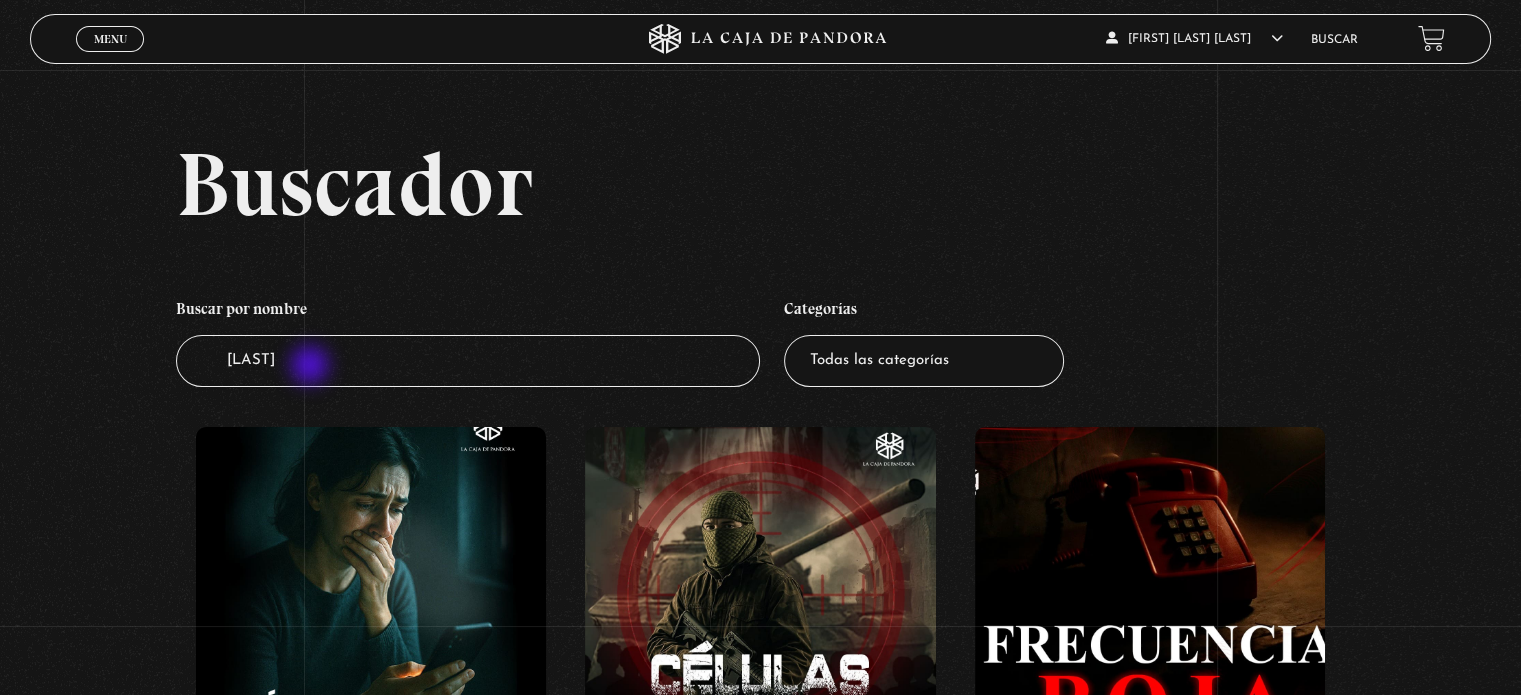 type on "shakira" 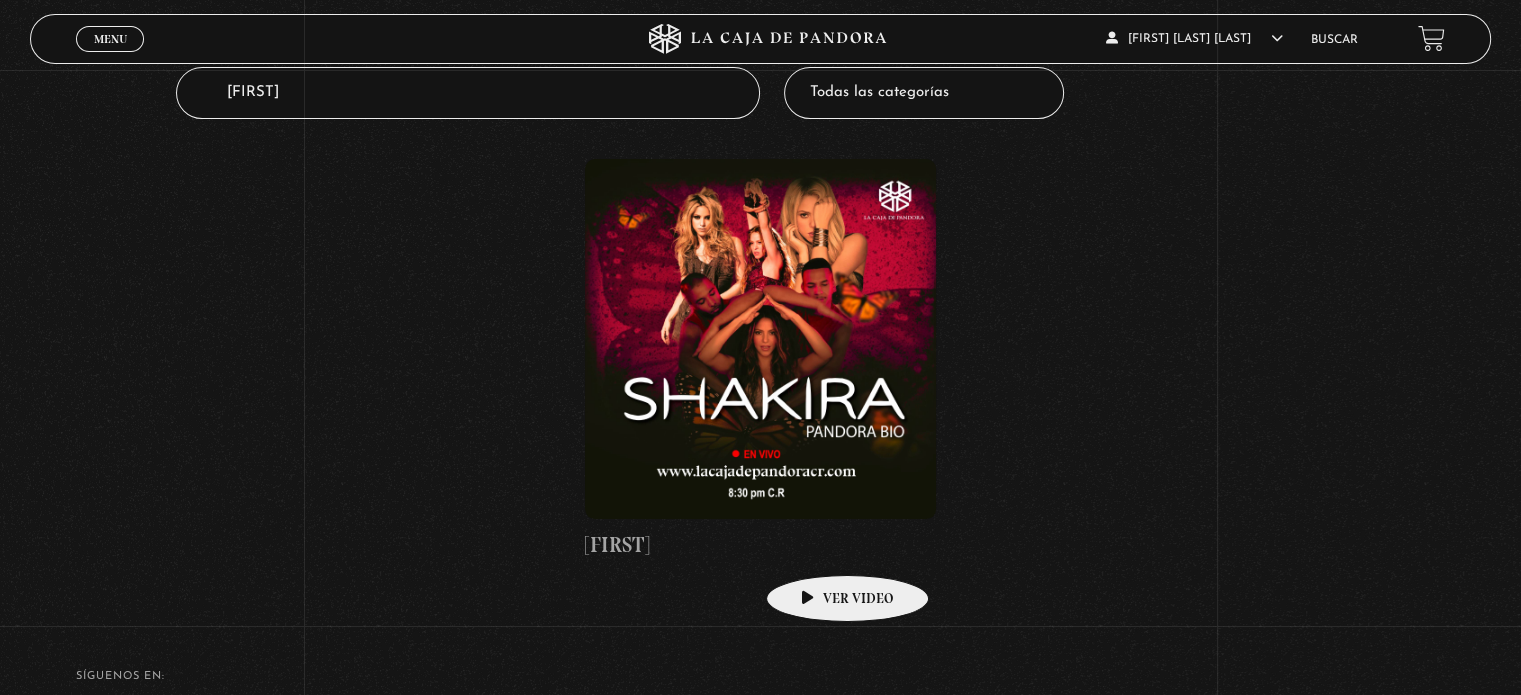 scroll, scrollTop: 268, scrollLeft: 0, axis: vertical 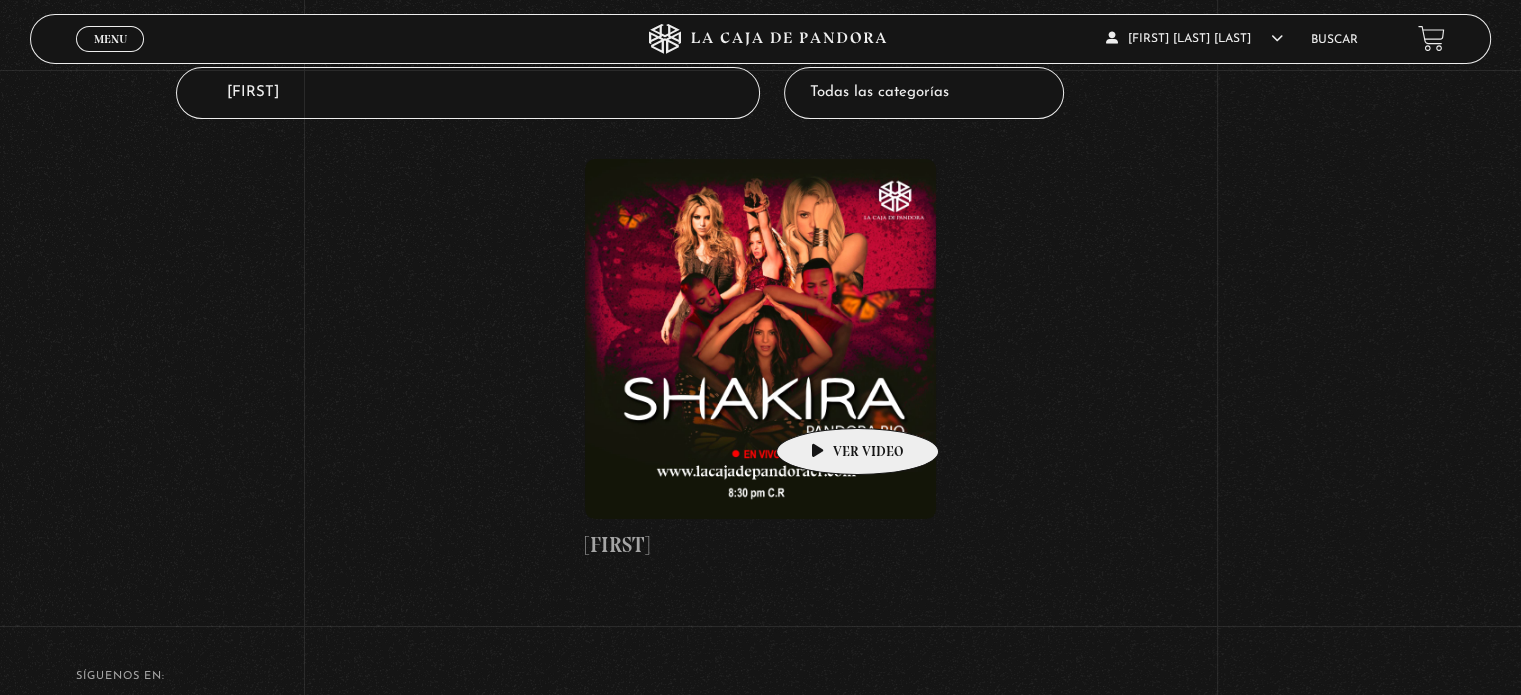 click at bounding box center (760, 339) 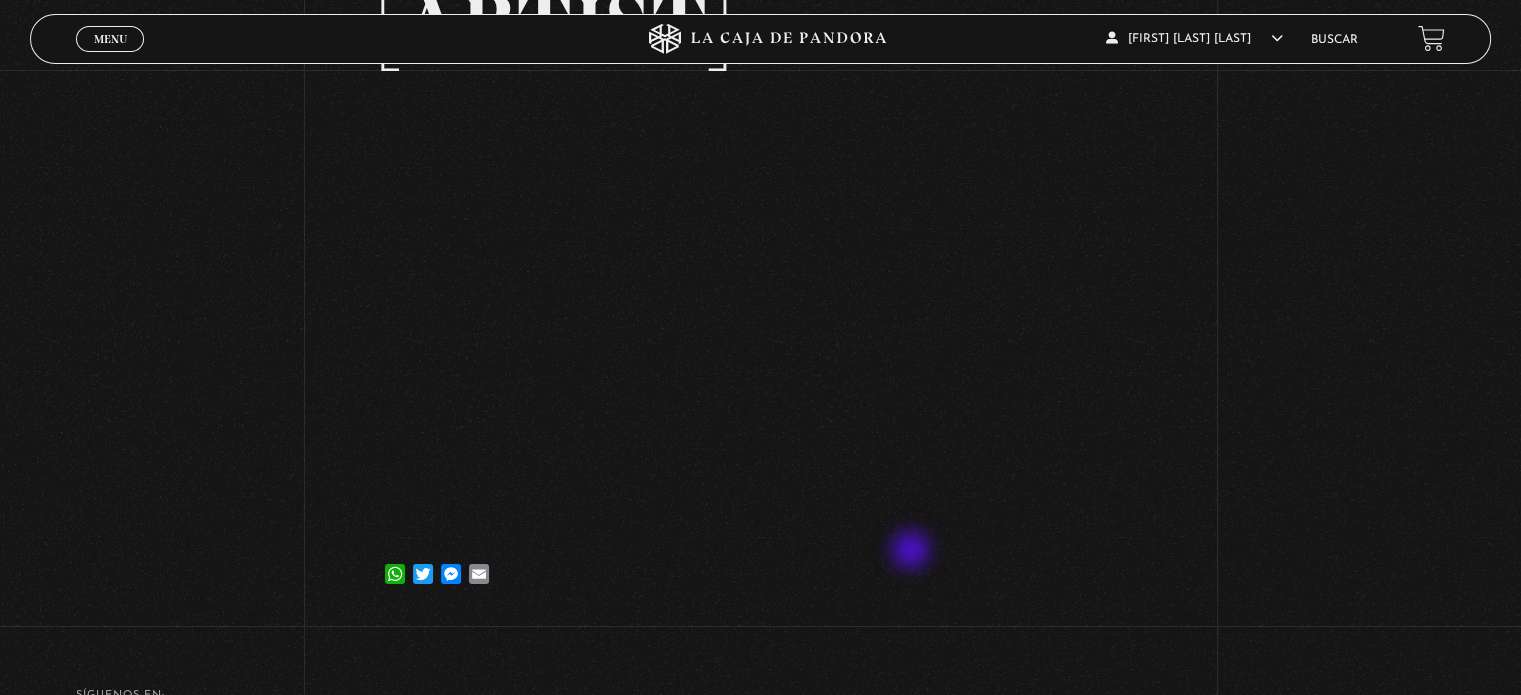 scroll, scrollTop: 202, scrollLeft: 0, axis: vertical 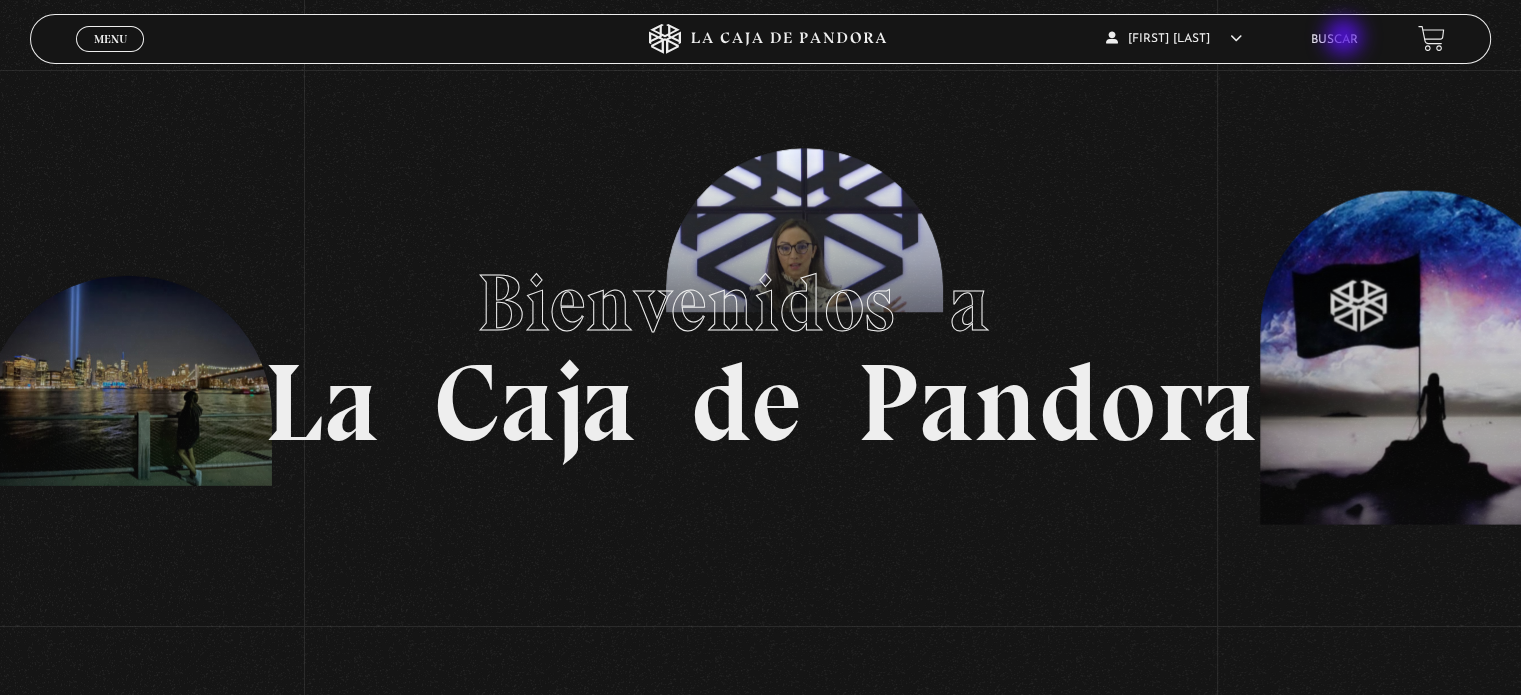 click on "Buscar" at bounding box center (1334, 40) 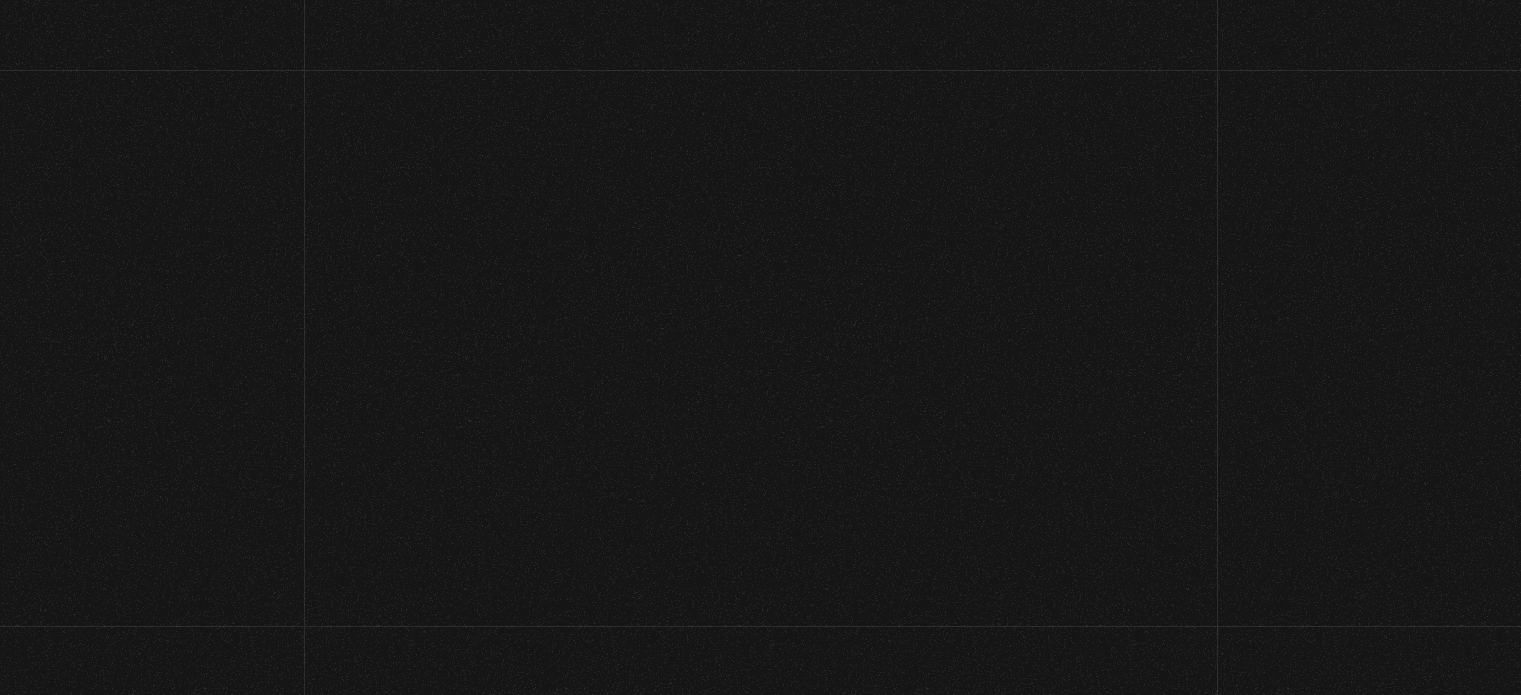 scroll, scrollTop: 0, scrollLeft: 0, axis: both 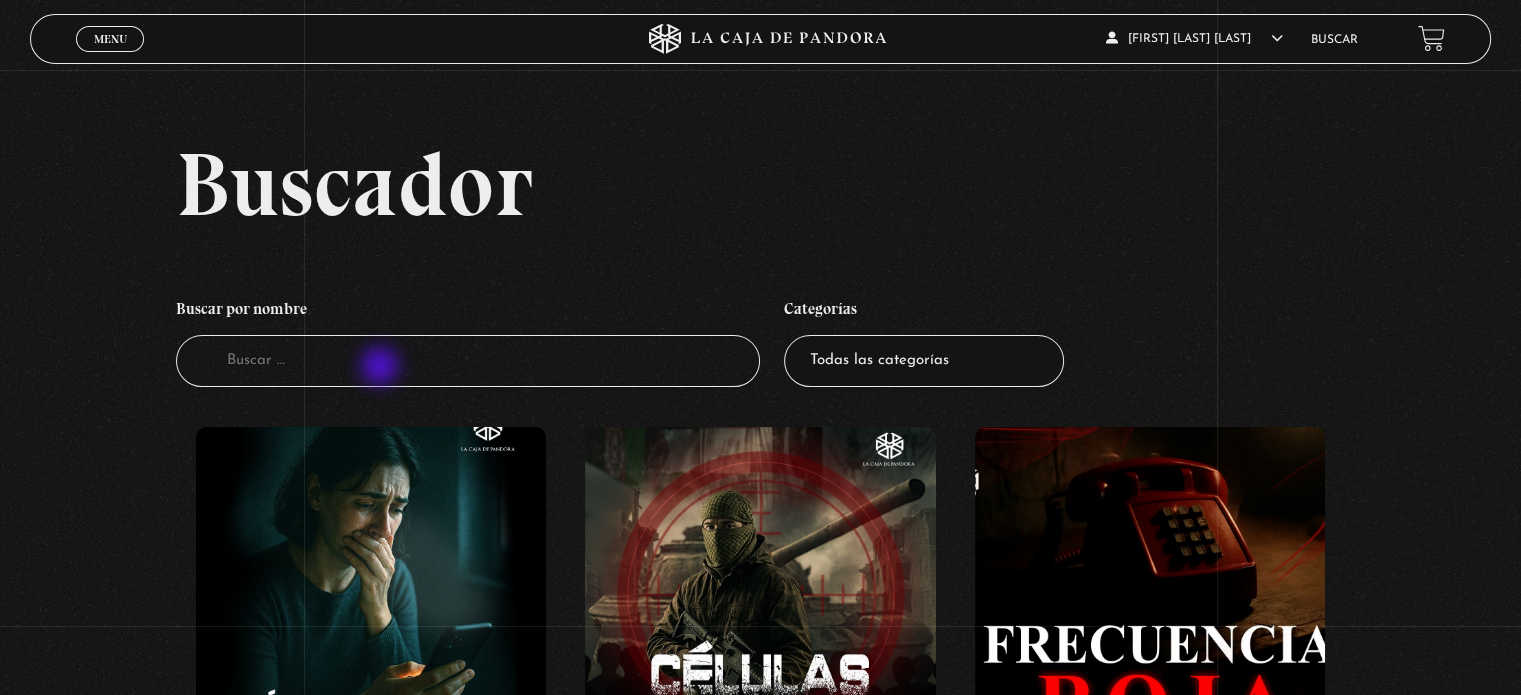 click on "Buscador" at bounding box center [468, 361] 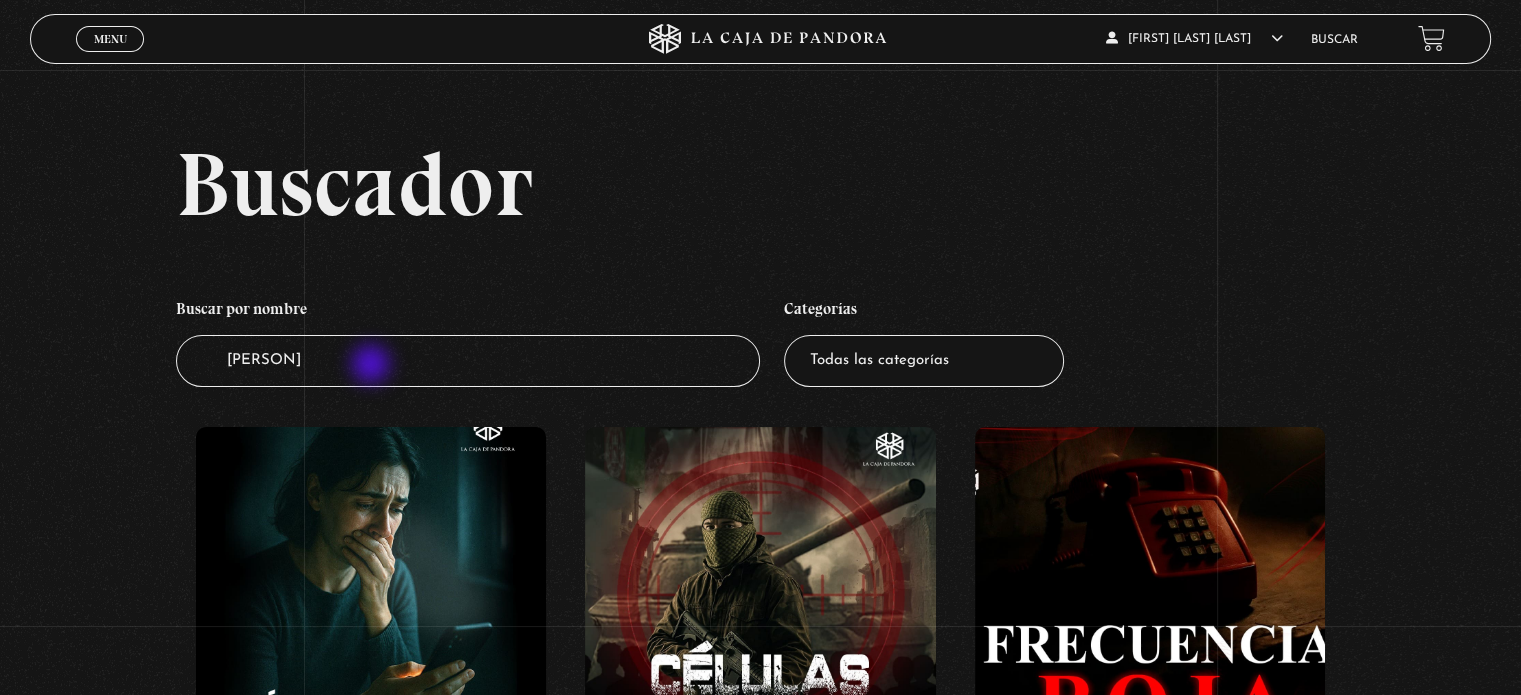type on "shakira" 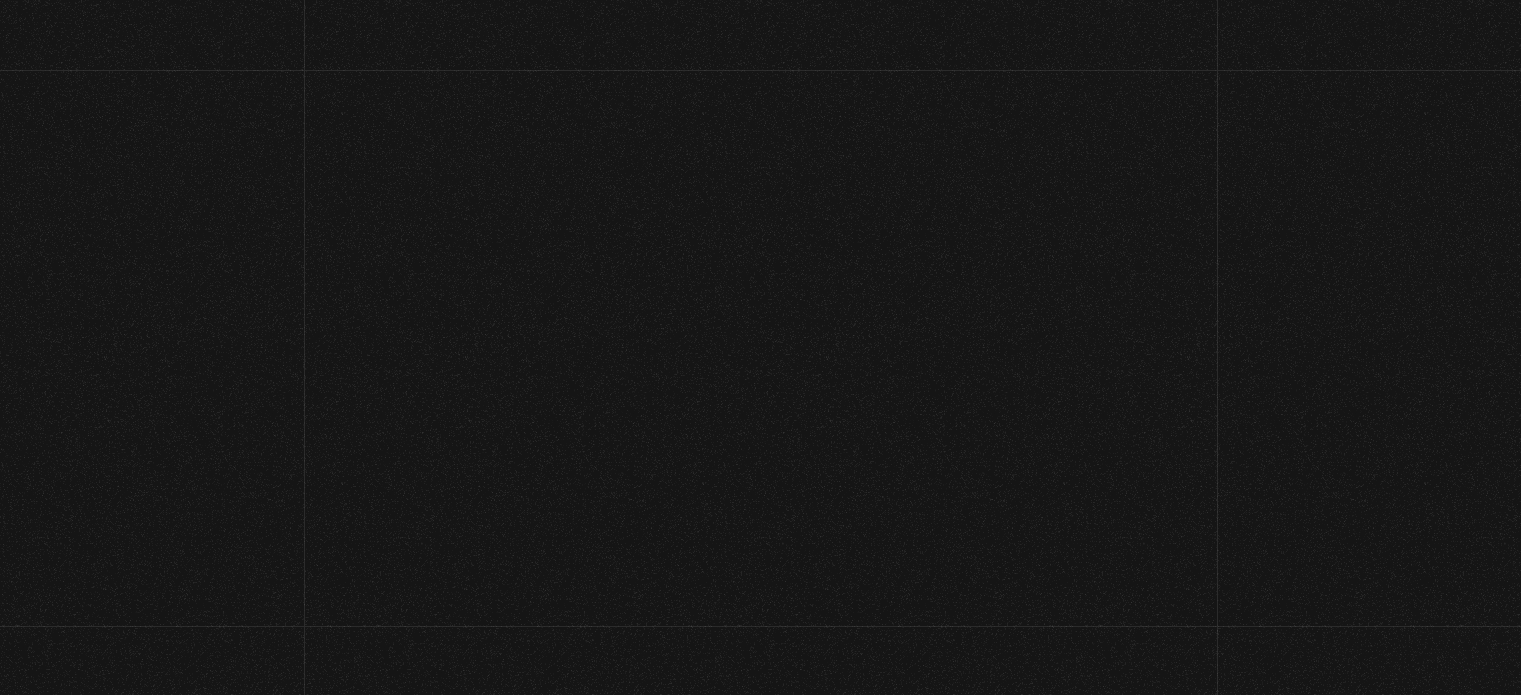 scroll, scrollTop: 0, scrollLeft: 0, axis: both 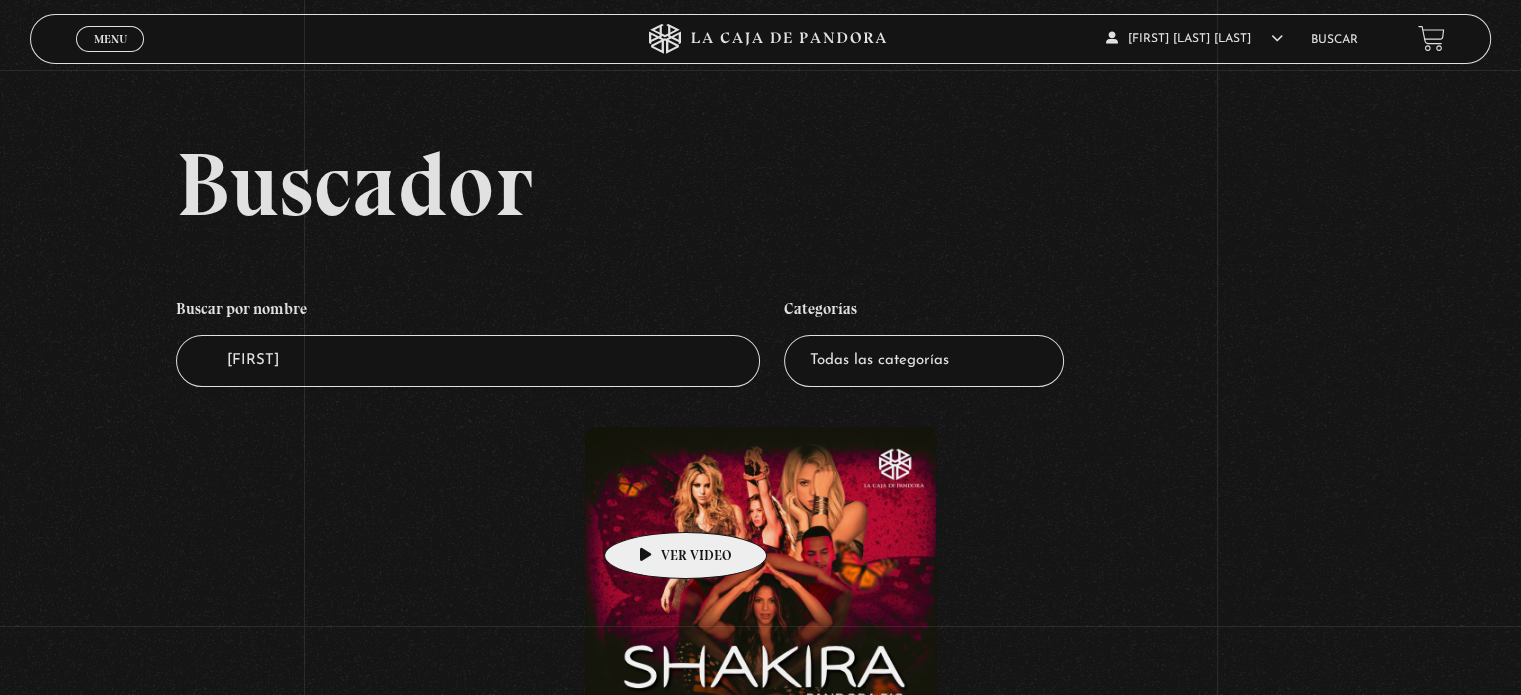 click at bounding box center (760, 607) 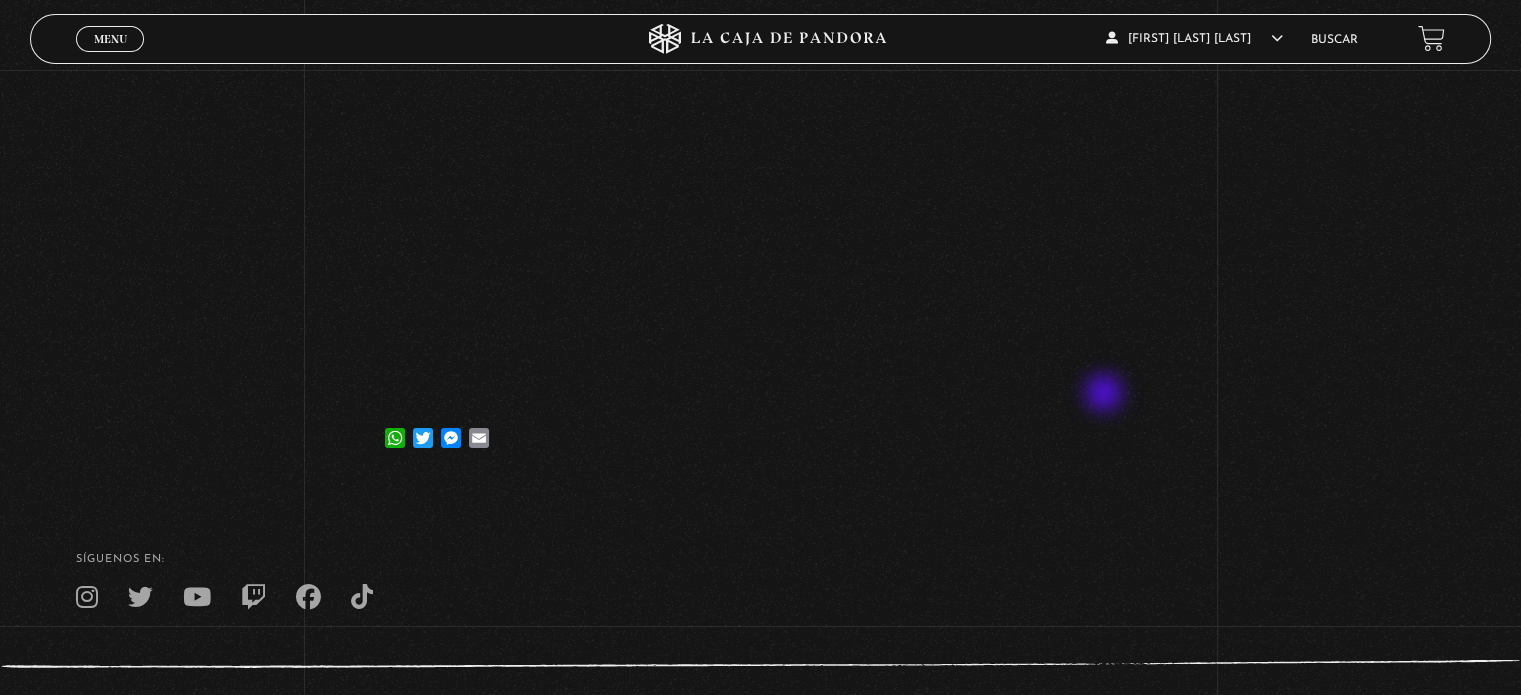 scroll, scrollTop: 300, scrollLeft: 0, axis: vertical 